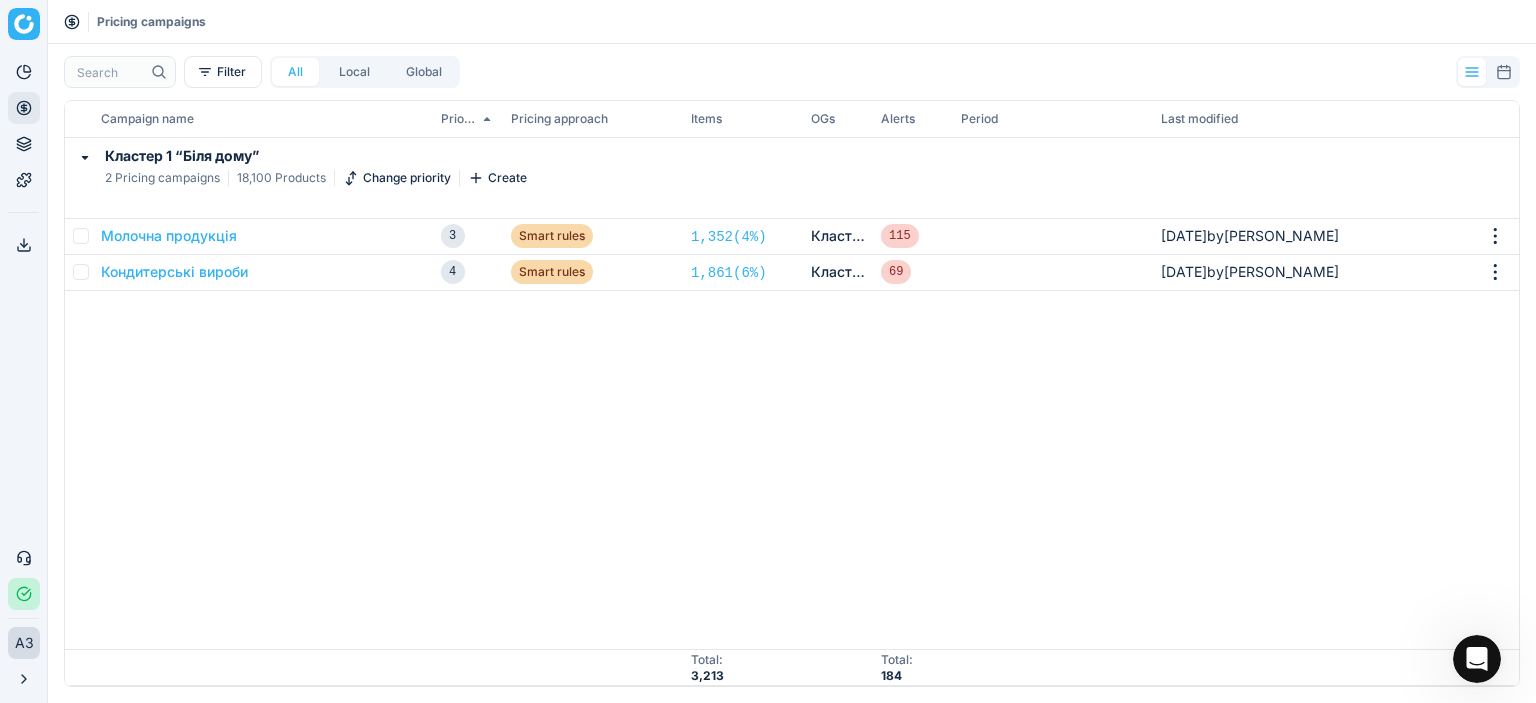 scroll, scrollTop: 0, scrollLeft: 0, axis: both 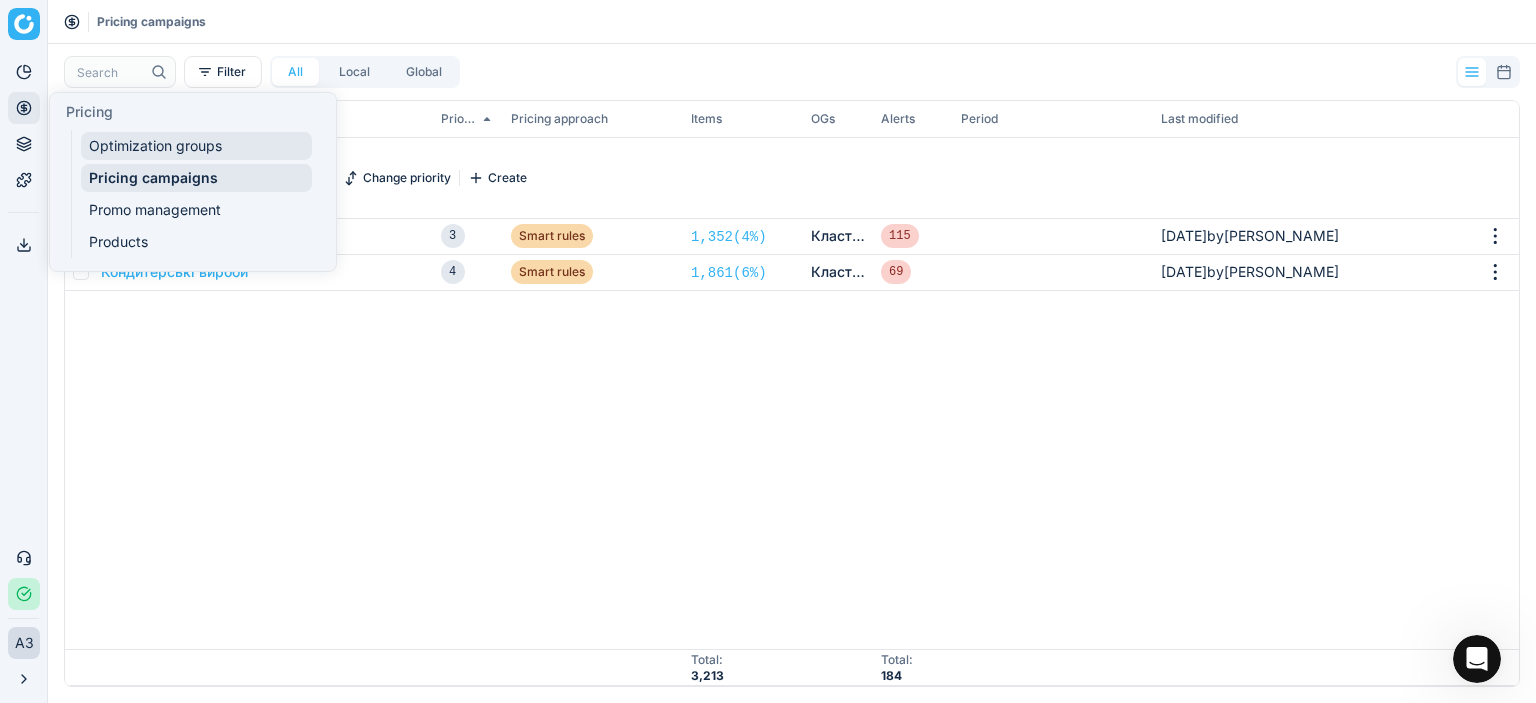 click on "Optimization groups" at bounding box center [196, 146] 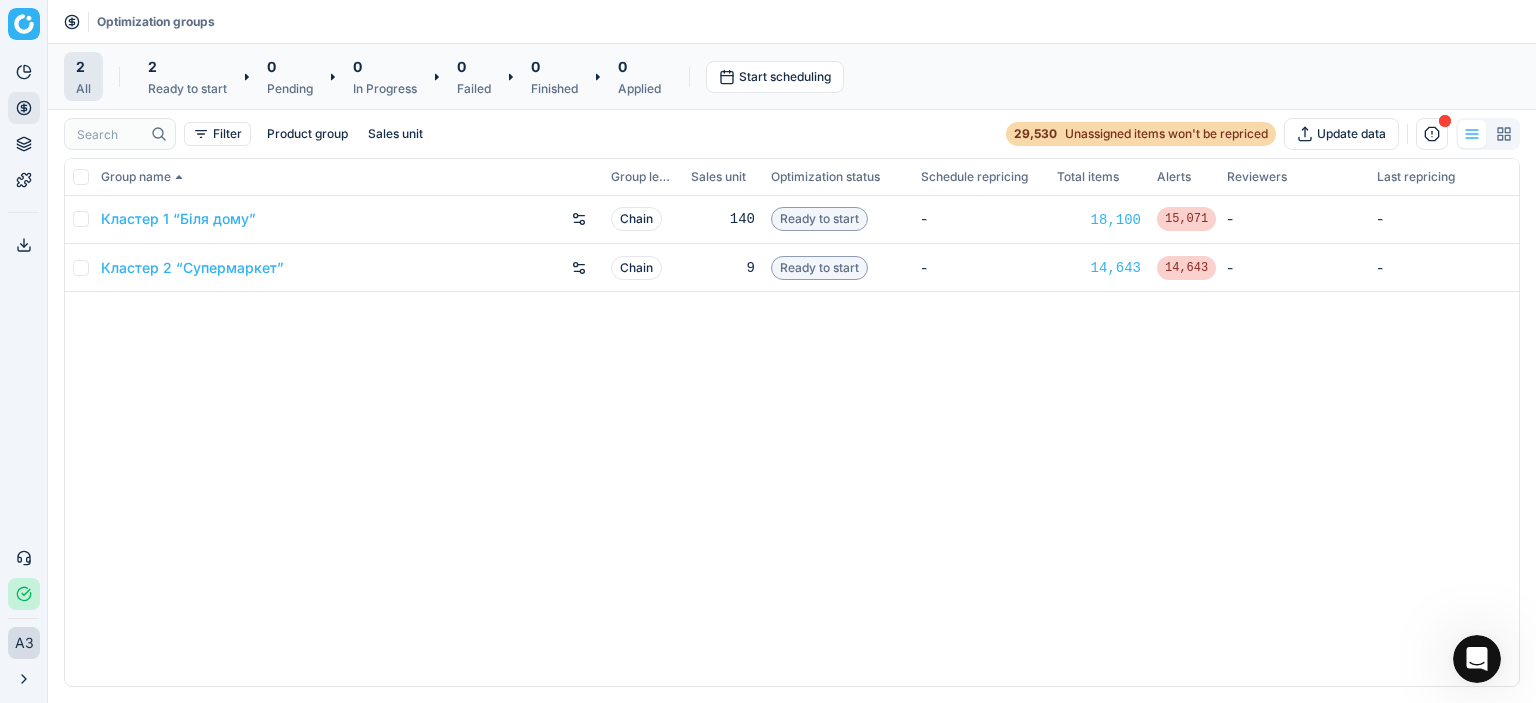 click on "Кластер 1 “Біля дому” Chain 140 Ready to start - 18,100 15,071 - - Кластер 2 “Супермаркет” Chain 9 Ready to start - 14,643 14,643 - -" at bounding box center (792, 441) 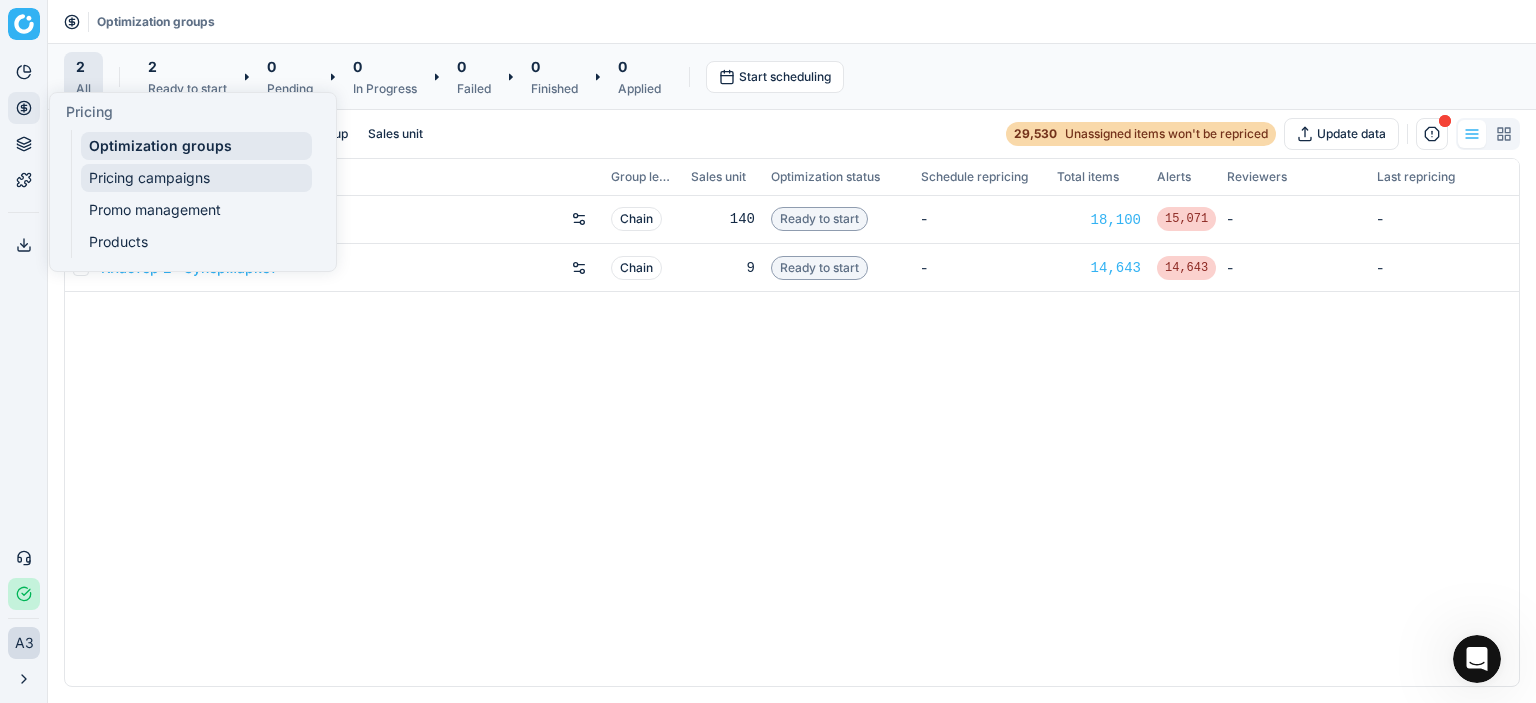 click on "Pricing campaigns" at bounding box center (196, 178) 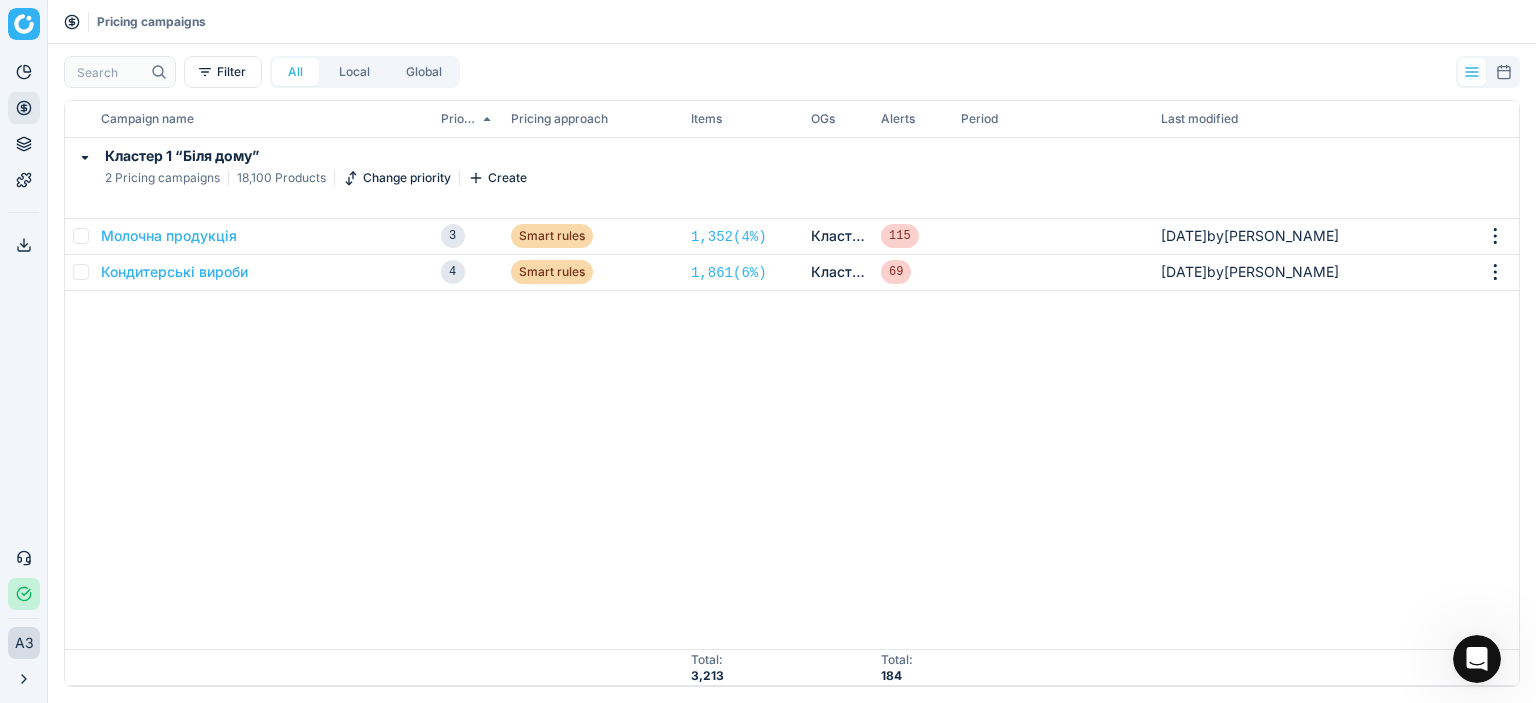 click 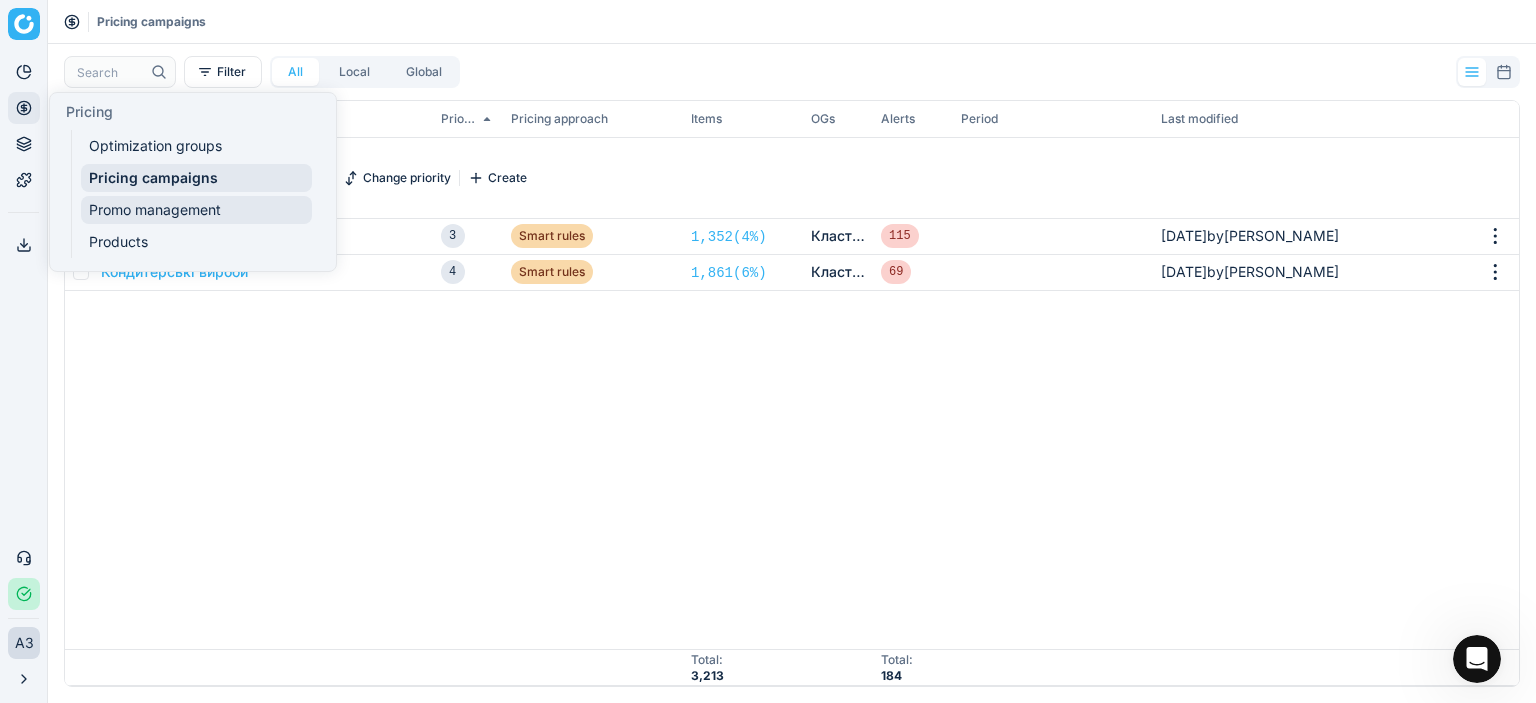 click on "Promo management" at bounding box center [196, 210] 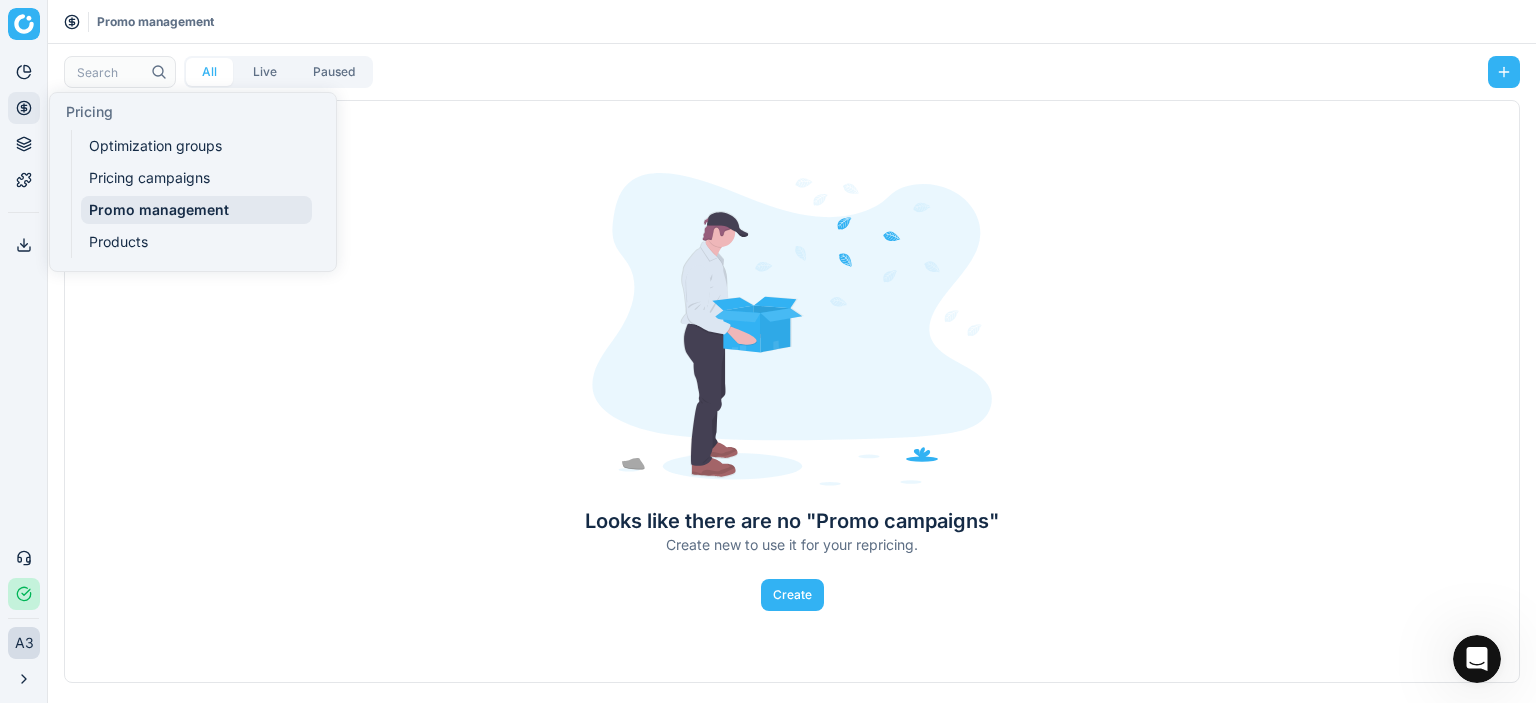 click on "Pricing" at bounding box center (24, 108) 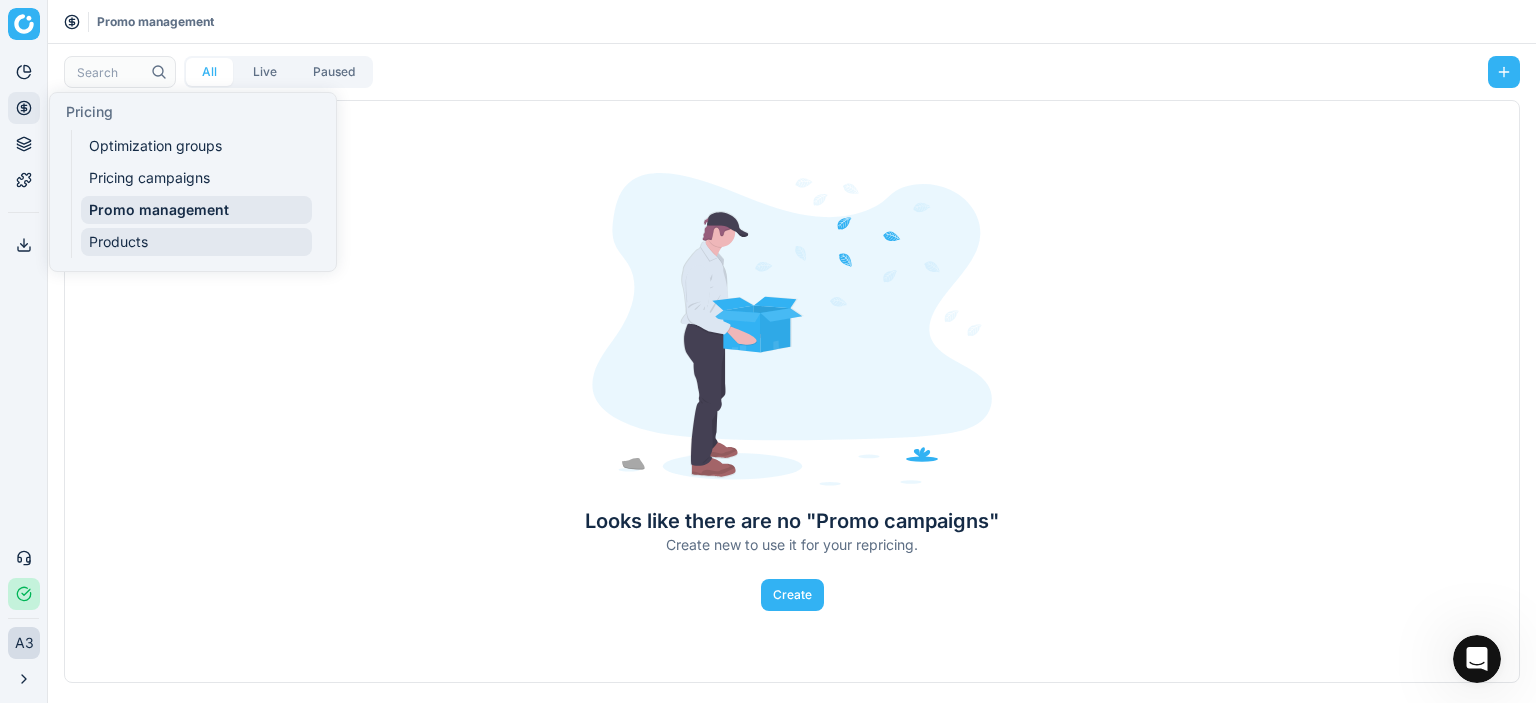 click on "Products" at bounding box center [196, 242] 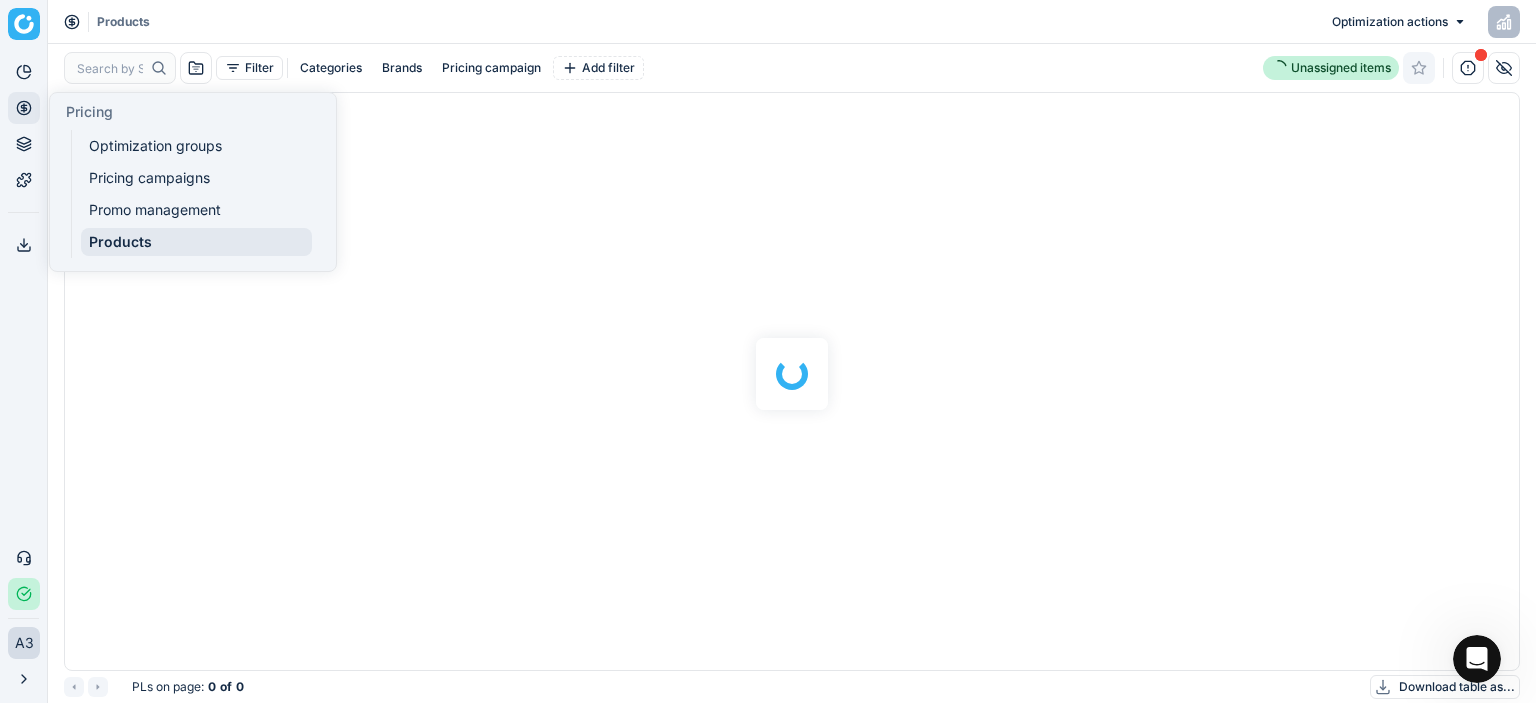 scroll, scrollTop: 2, scrollLeft: 2, axis: both 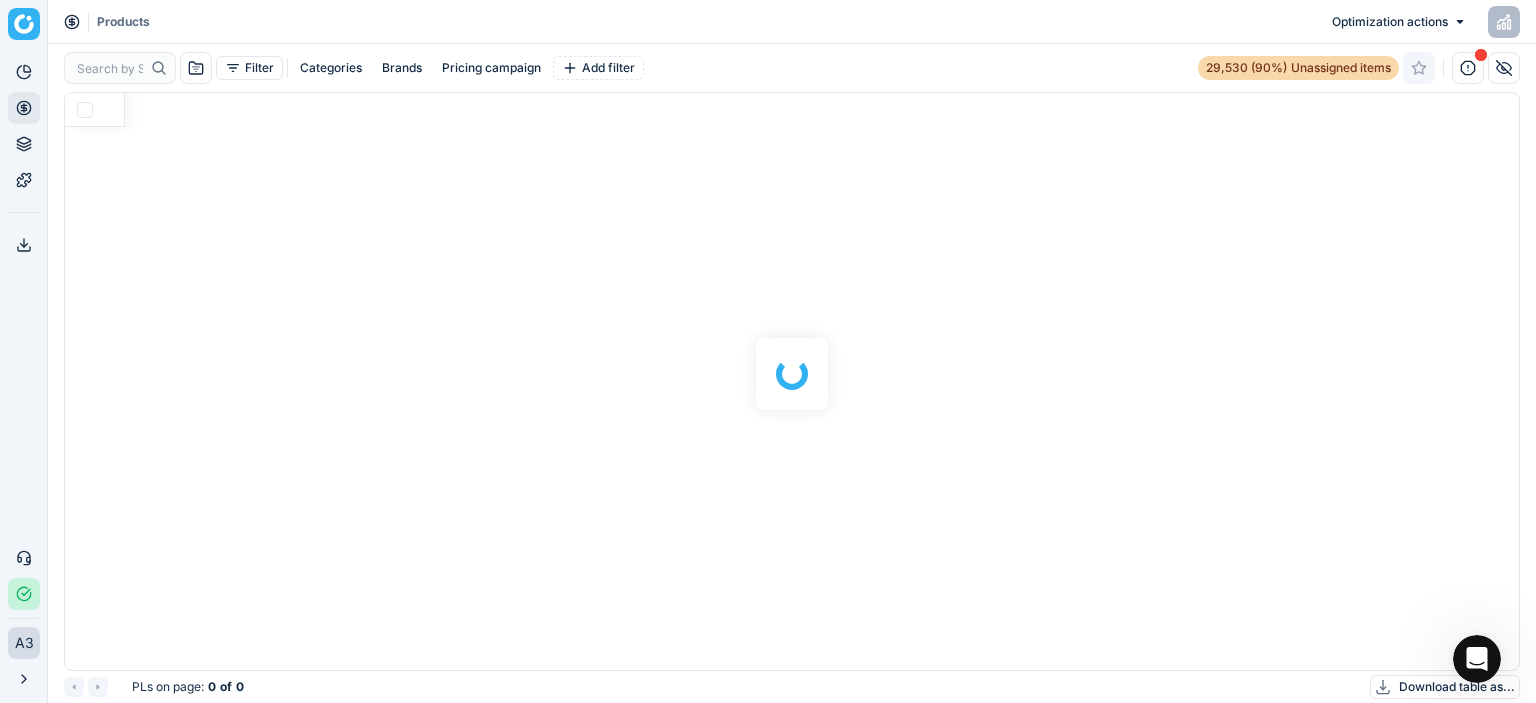 checkbox on "false" 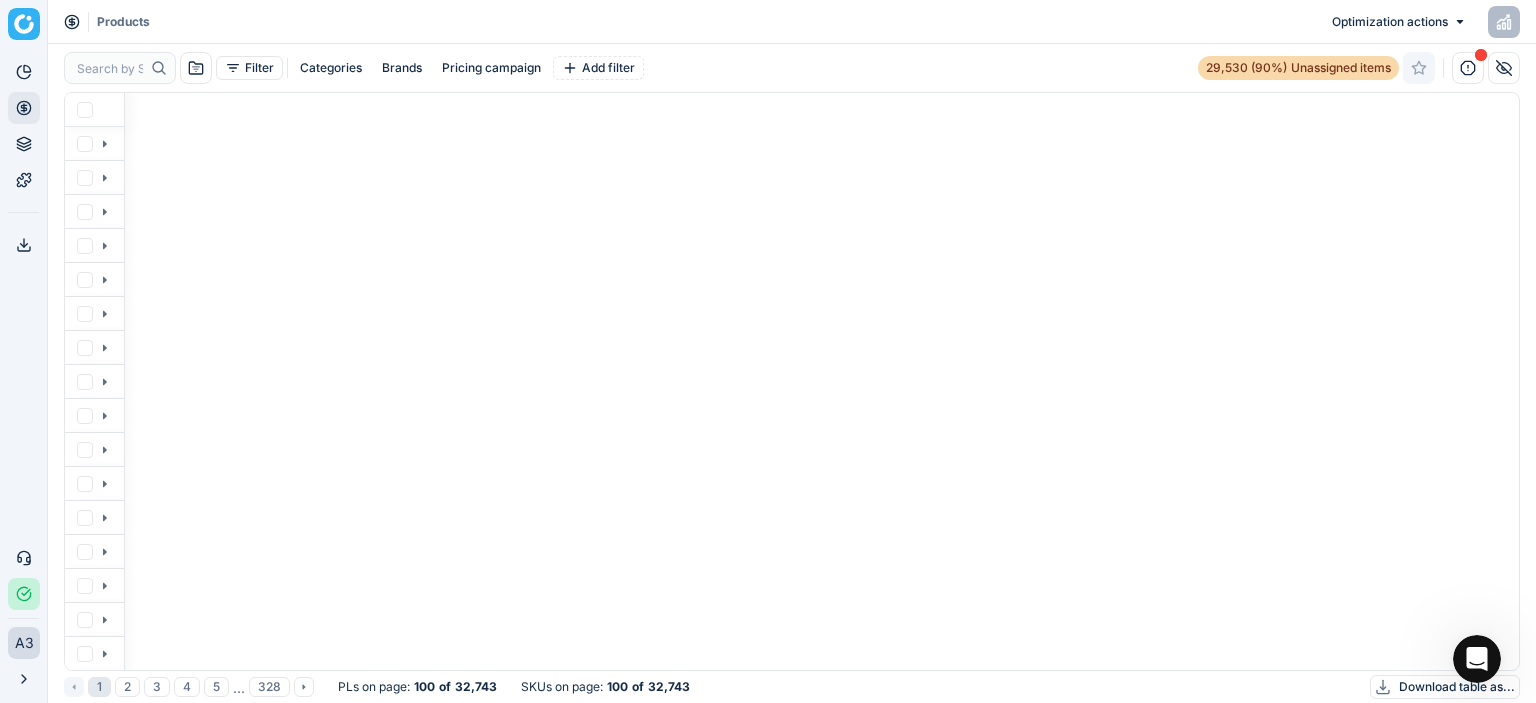 scroll, scrollTop: 562, scrollLeft: 1424, axis: both 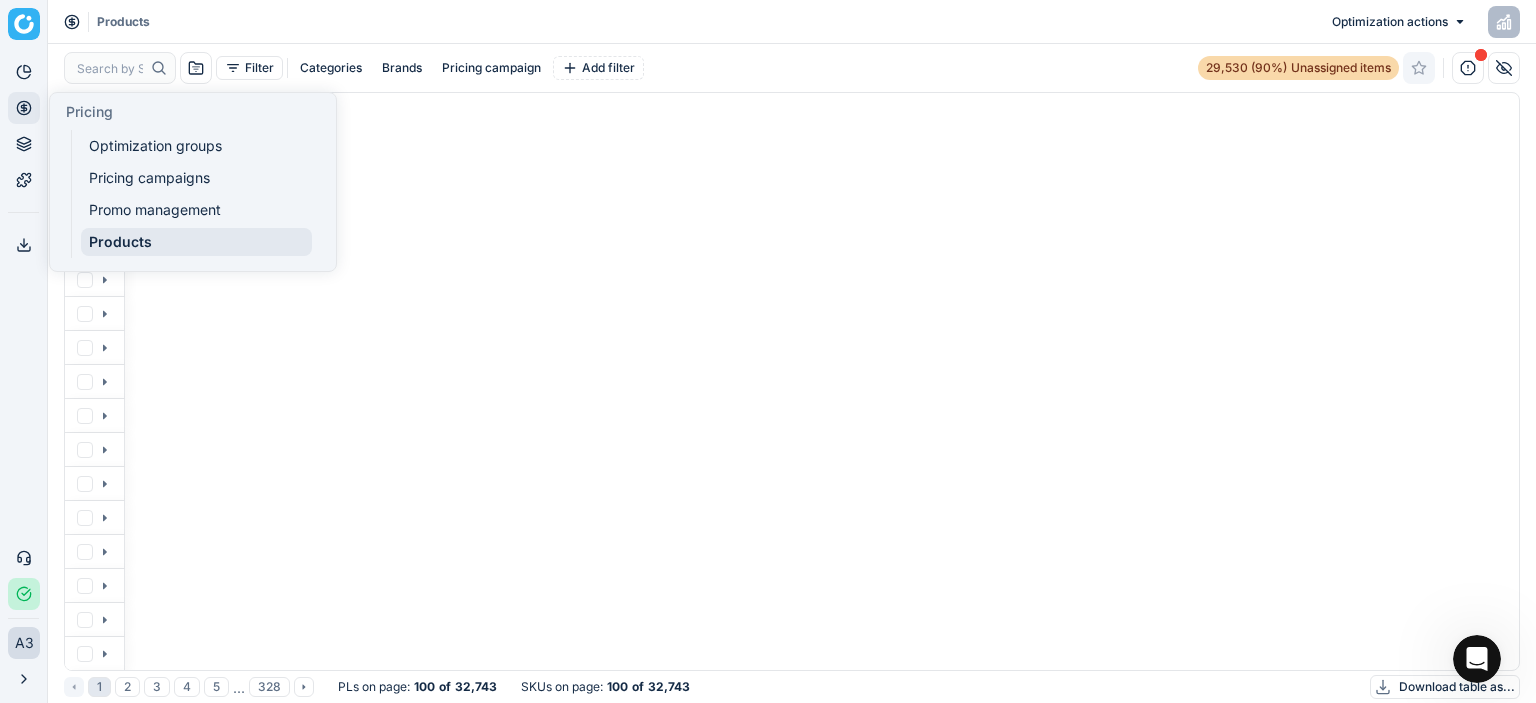 click on "Pricing" at bounding box center [24, 108] 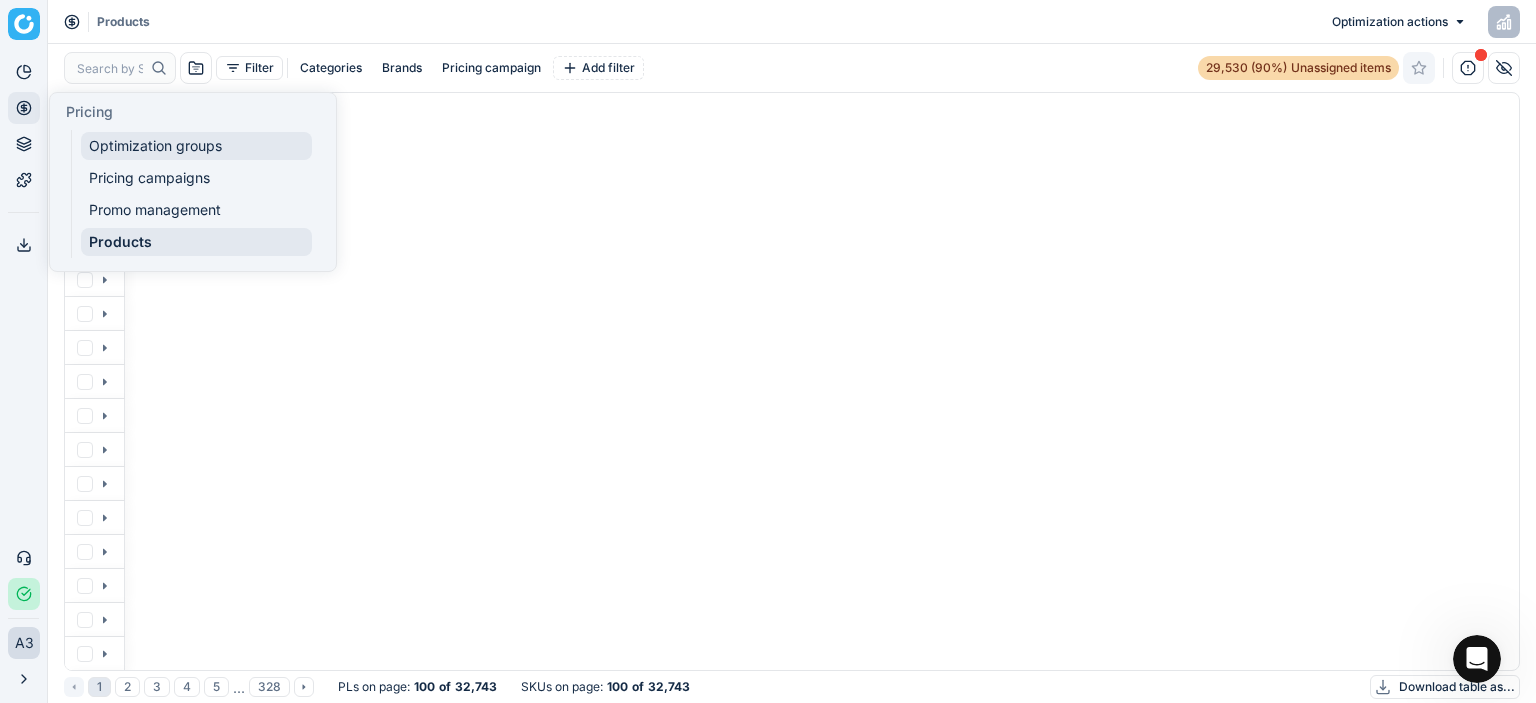 click on "Optimization groups" at bounding box center (196, 146) 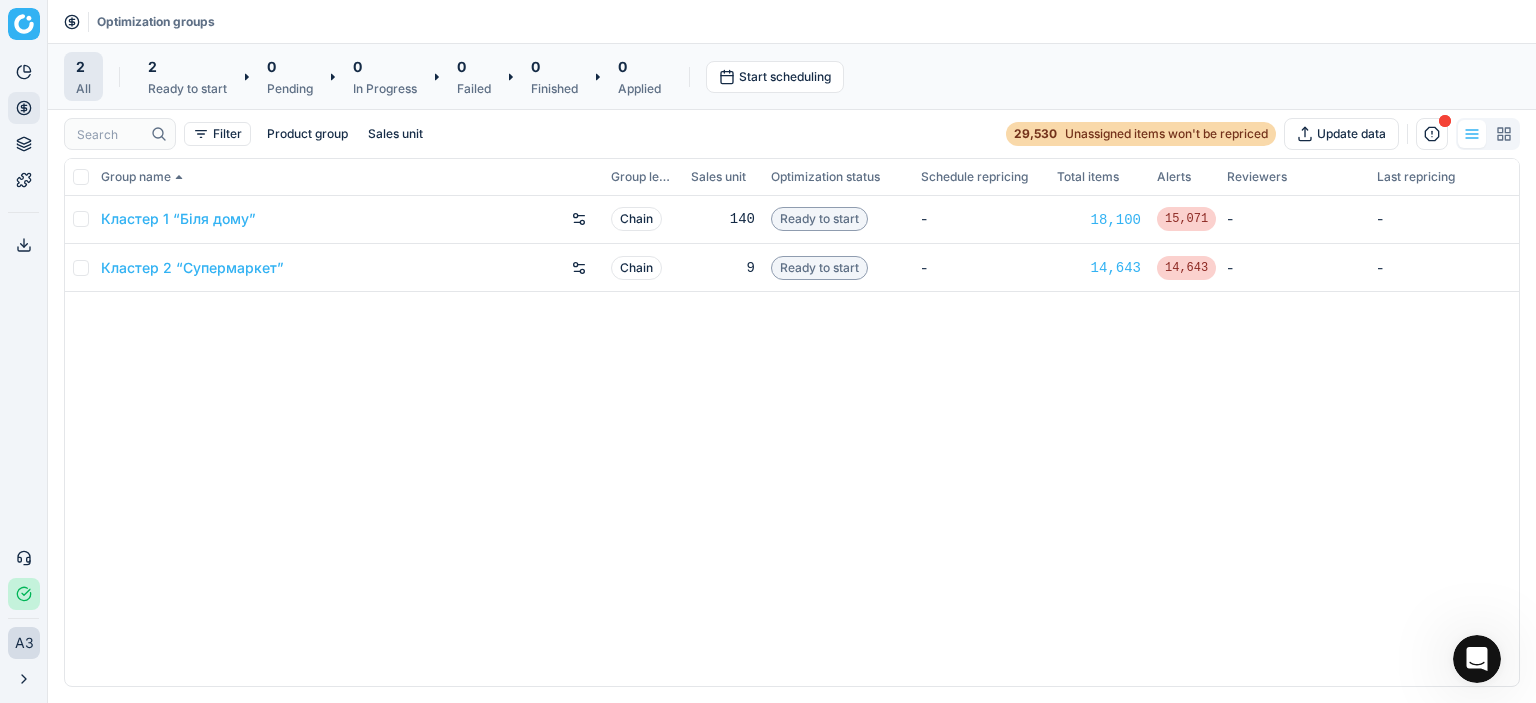 click on "Кластер 1 “Біля дому” Chain 140 Ready to start - 18,100 15,071 - - Кластер 2 “Супермаркет” Chain 9 Ready to start - 14,643 14,643 - -" at bounding box center (792, 441) 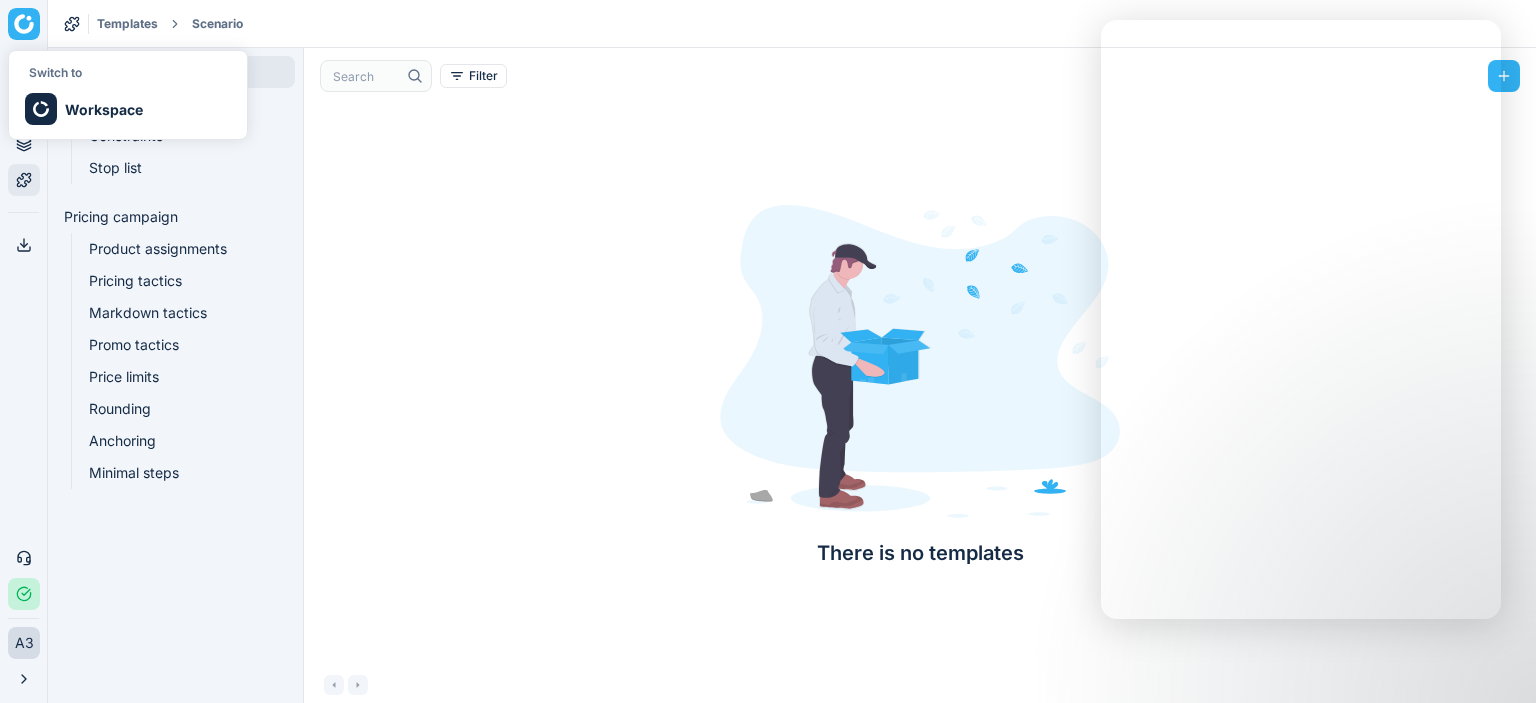 scroll, scrollTop: 0, scrollLeft: 0, axis: both 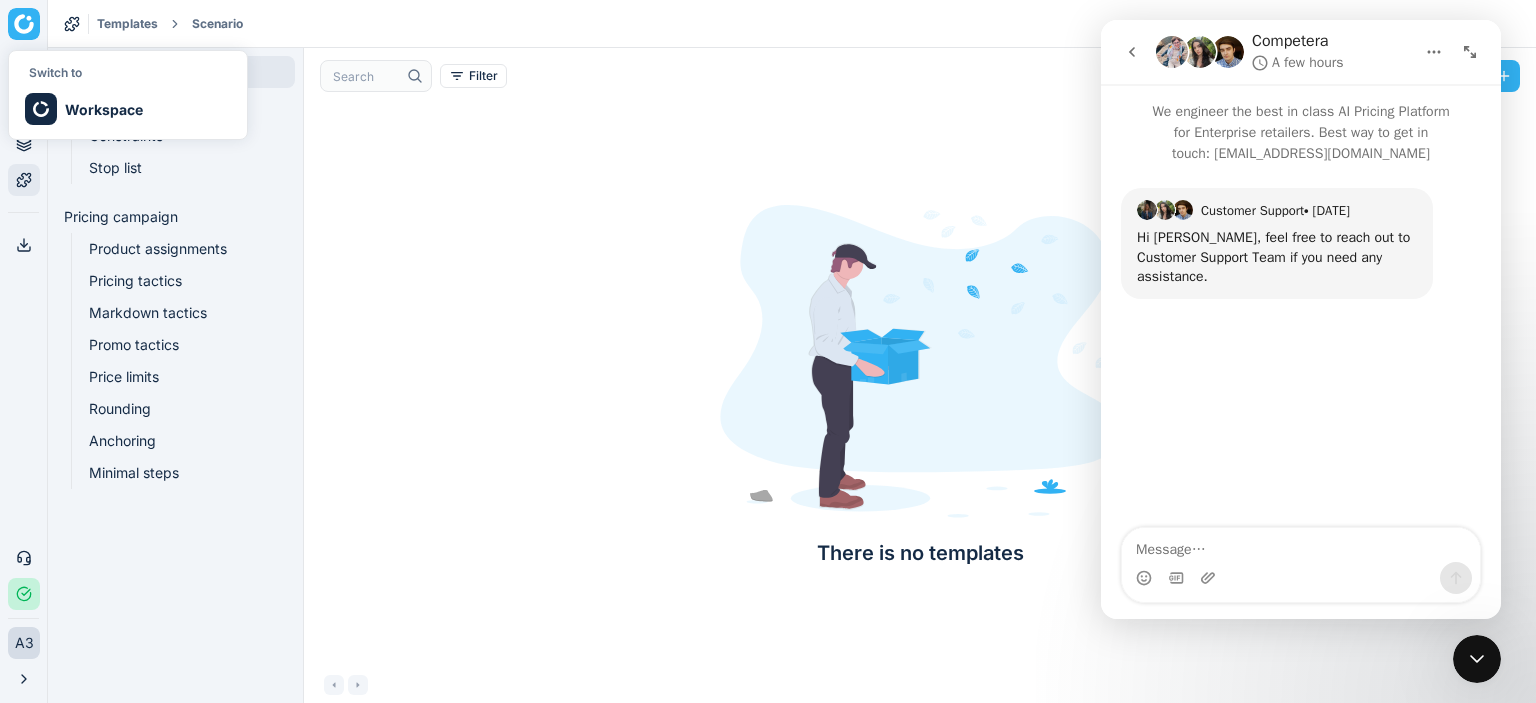 click at bounding box center [1132, 52] 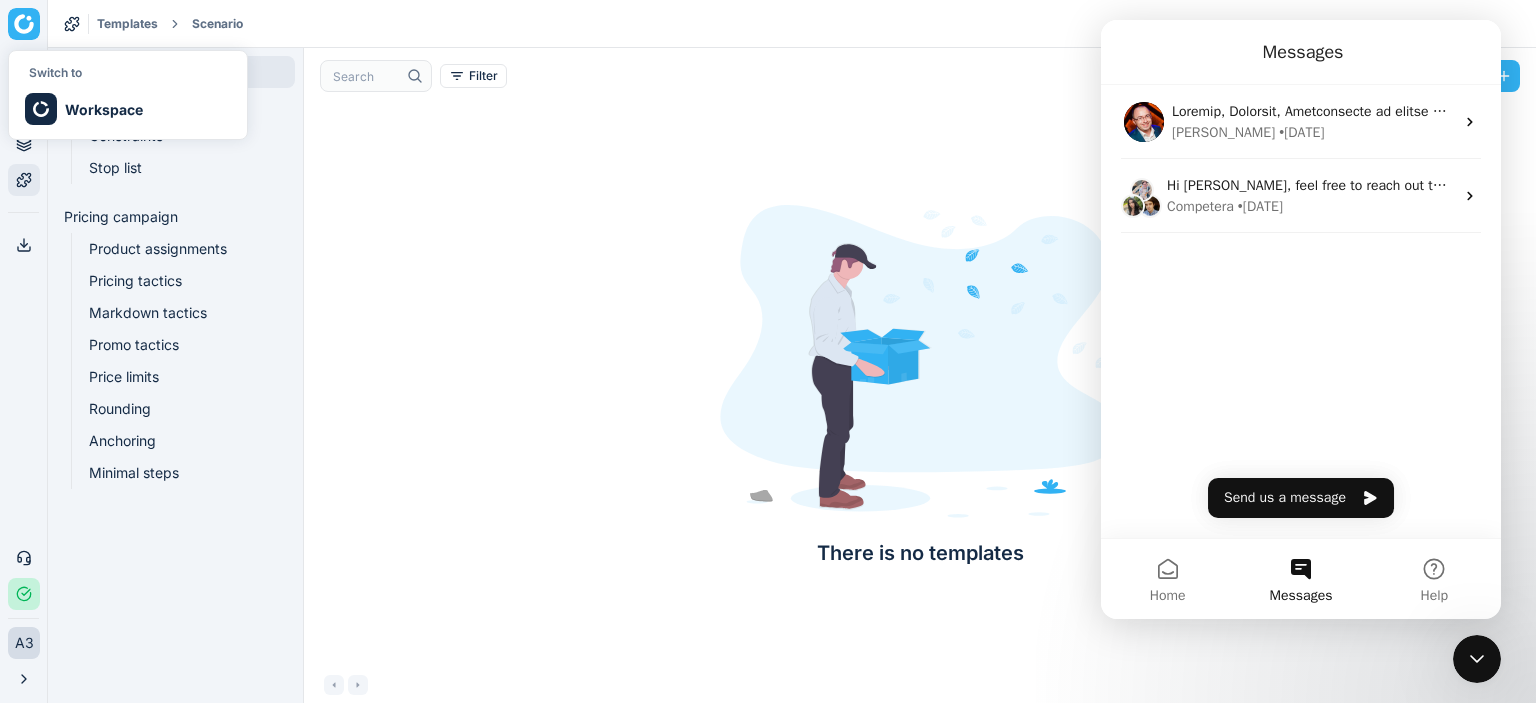 click on "There is no templates" at bounding box center (920, 385) 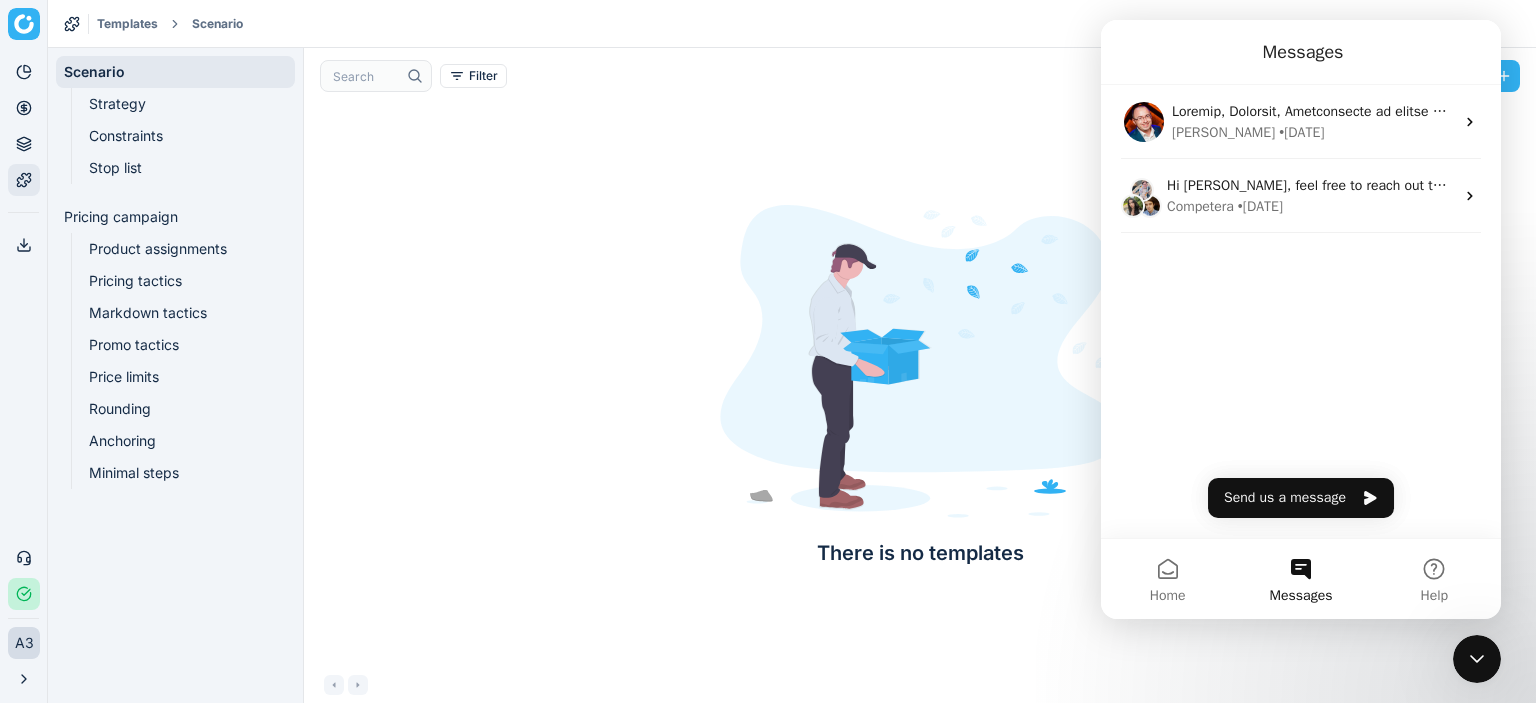 click on "Messages" at bounding box center [1300, 579] 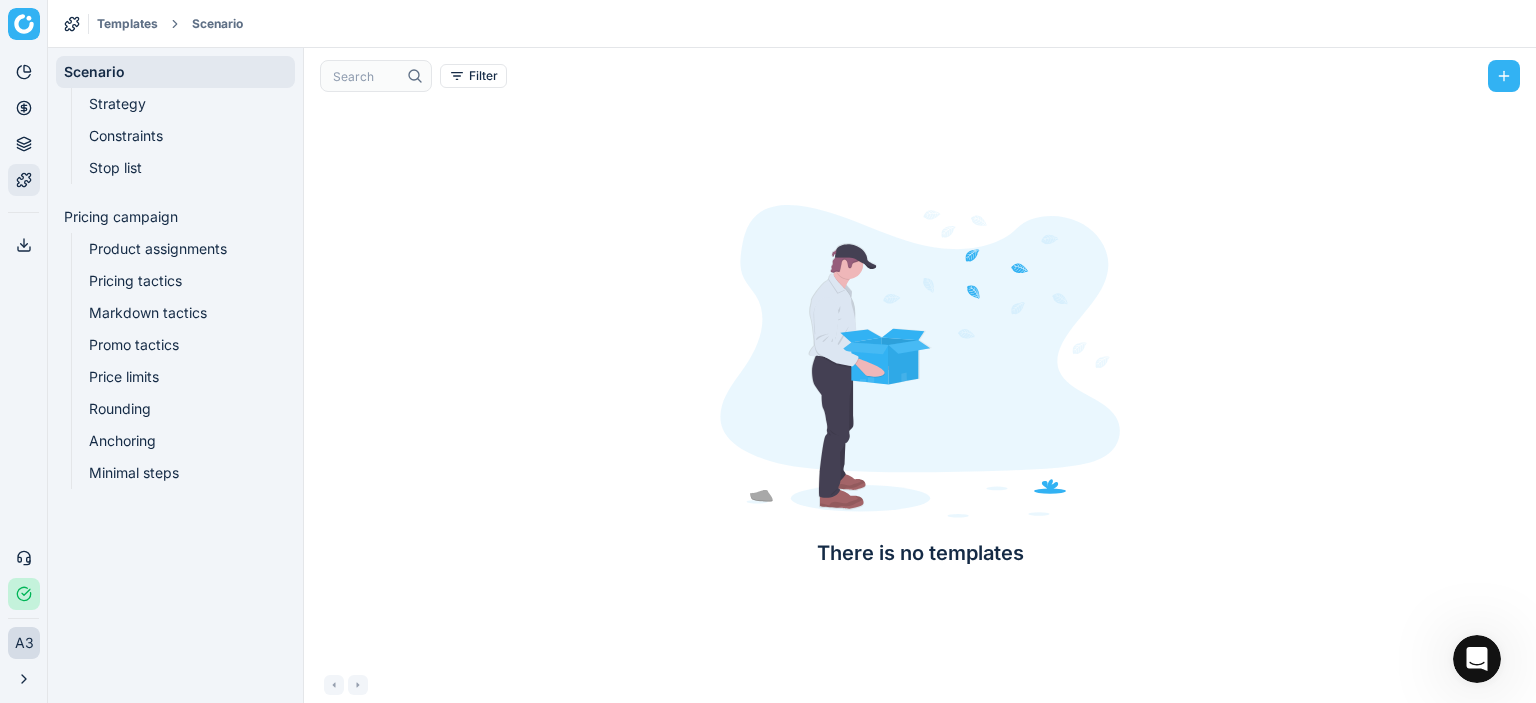 scroll, scrollTop: 0, scrollLeft: 0, axis: both 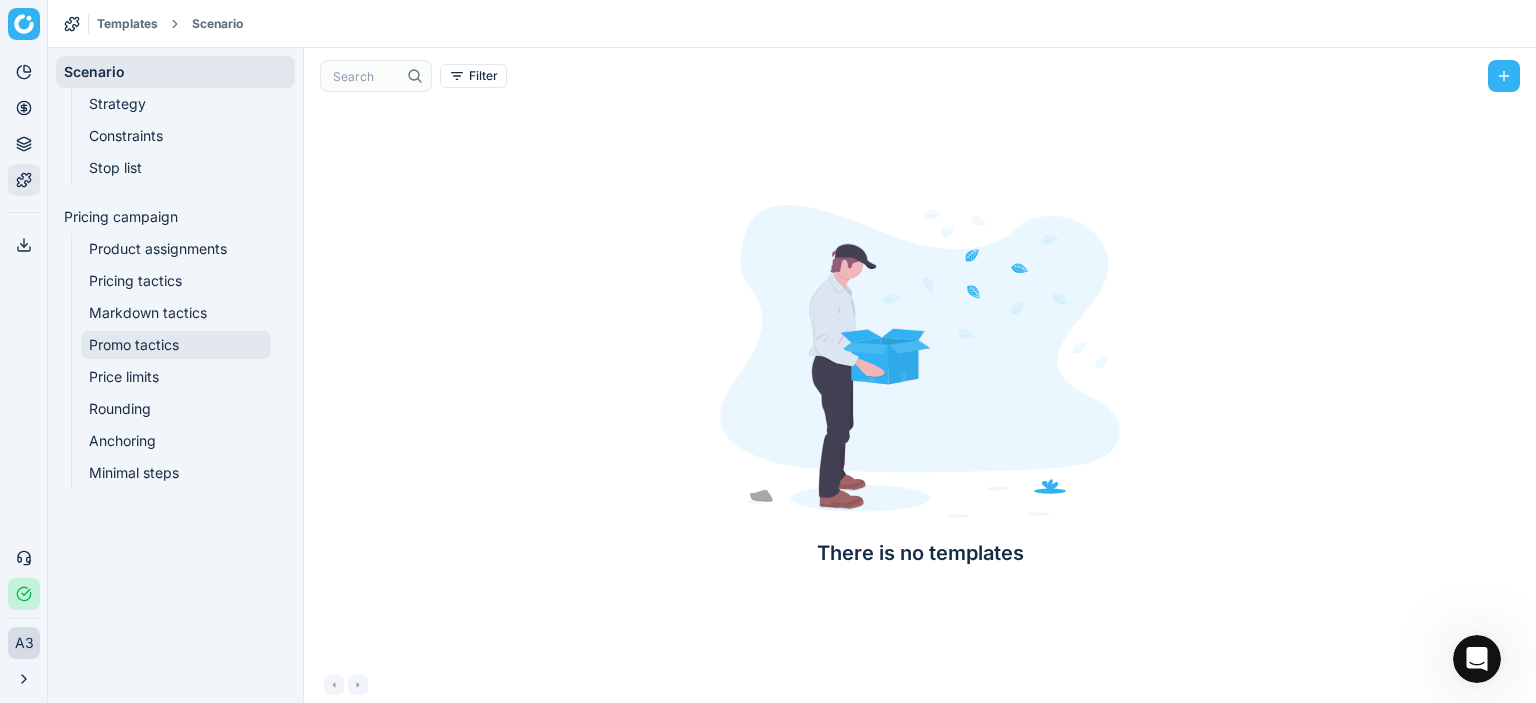 click on "Promo tactics" at bounding box center (176, 345) 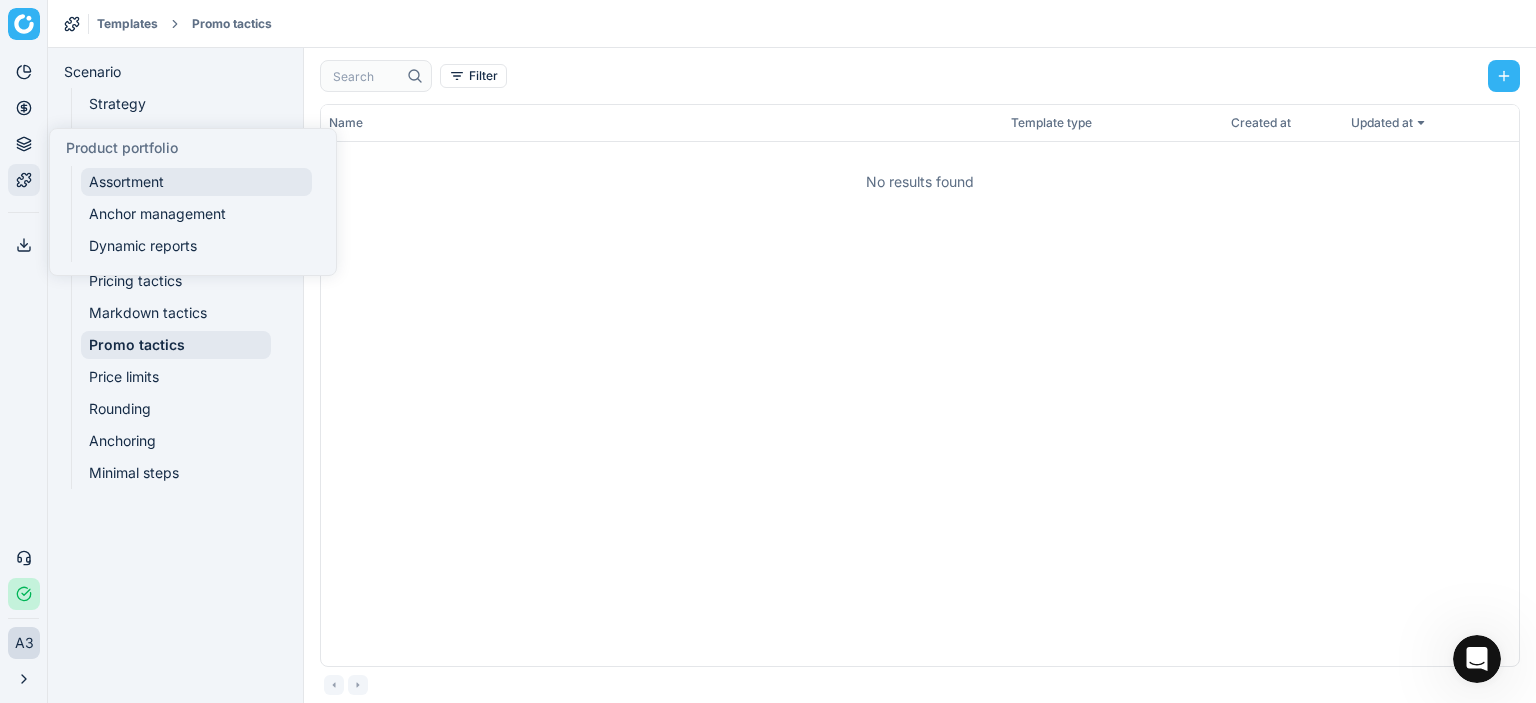 click on "Assortment" at bounding box center (196, 182) 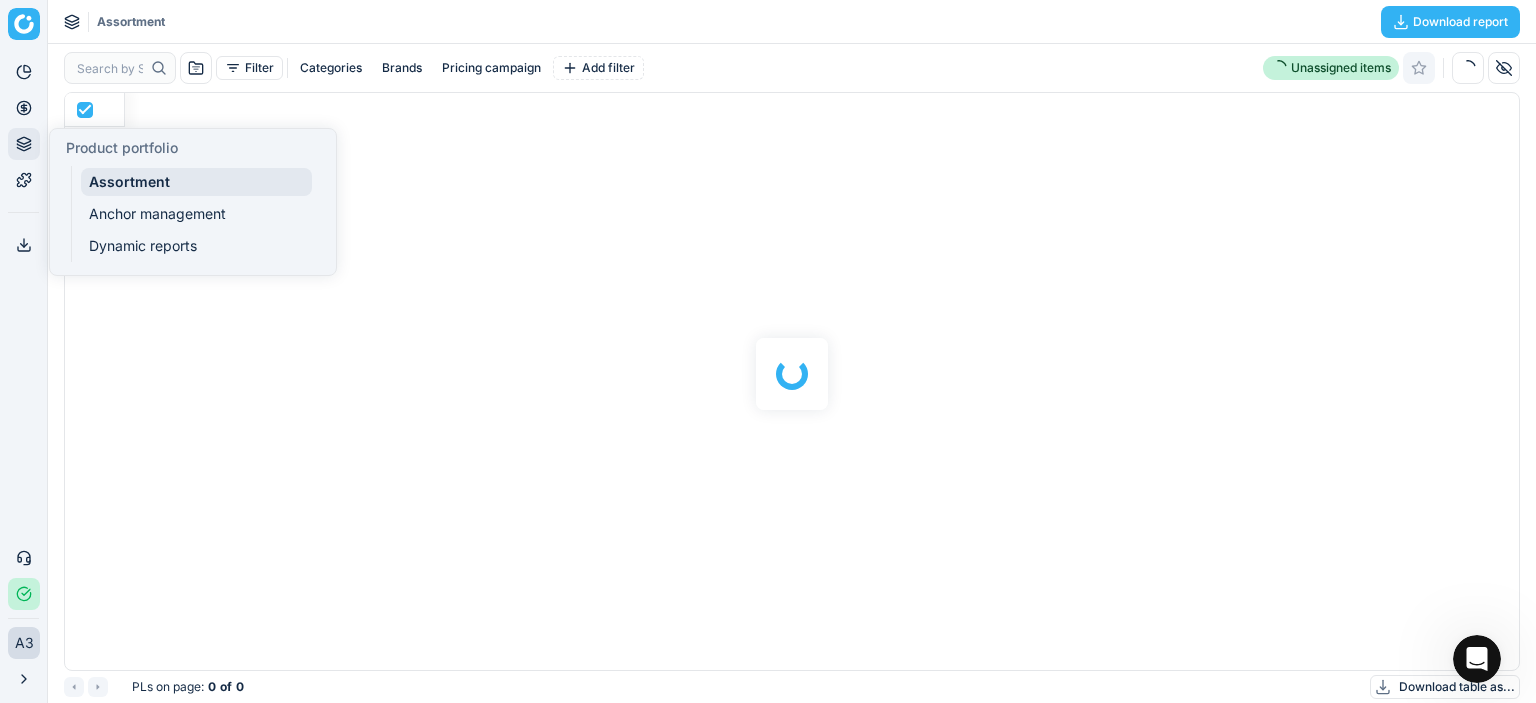 scroll, scrollTop: 547, scrollLeft: 1439, axis: both 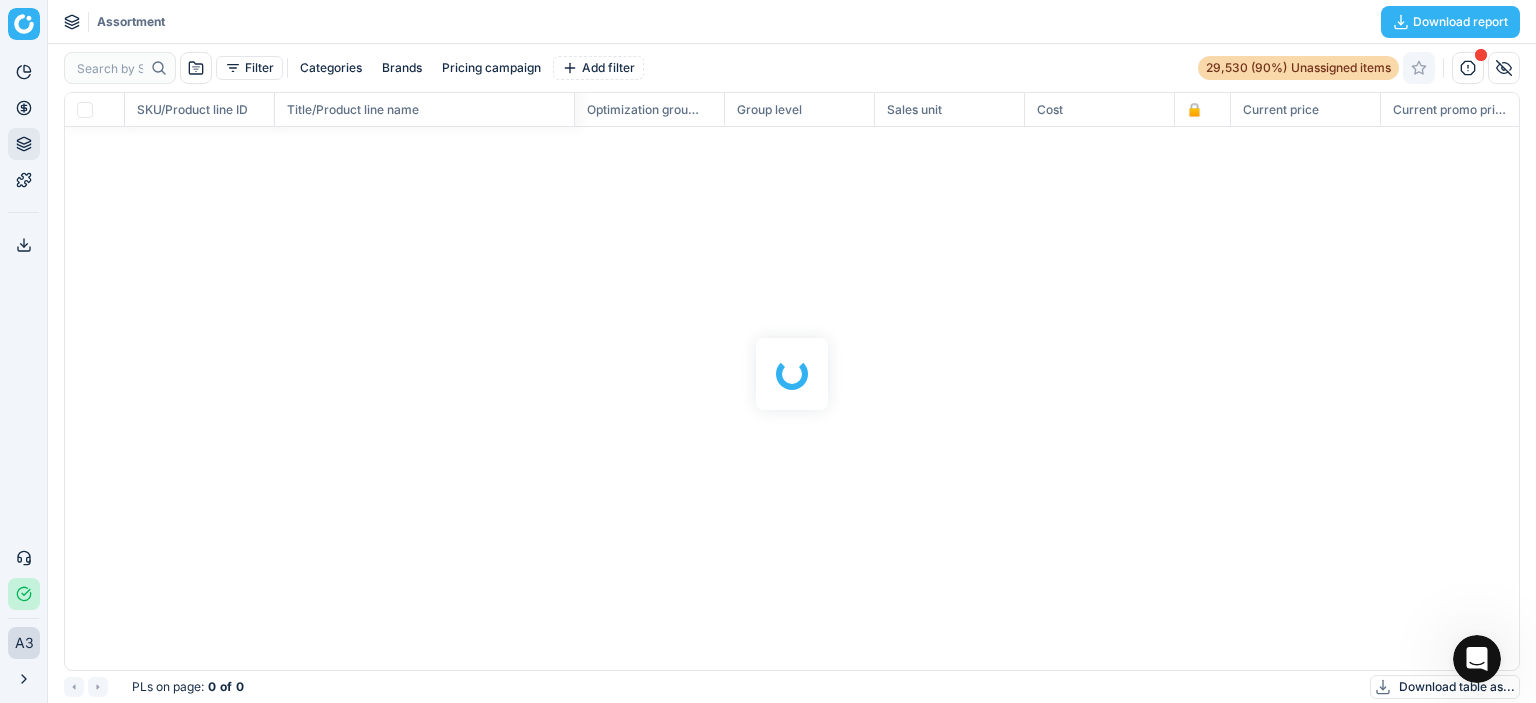 checkbox on "false" 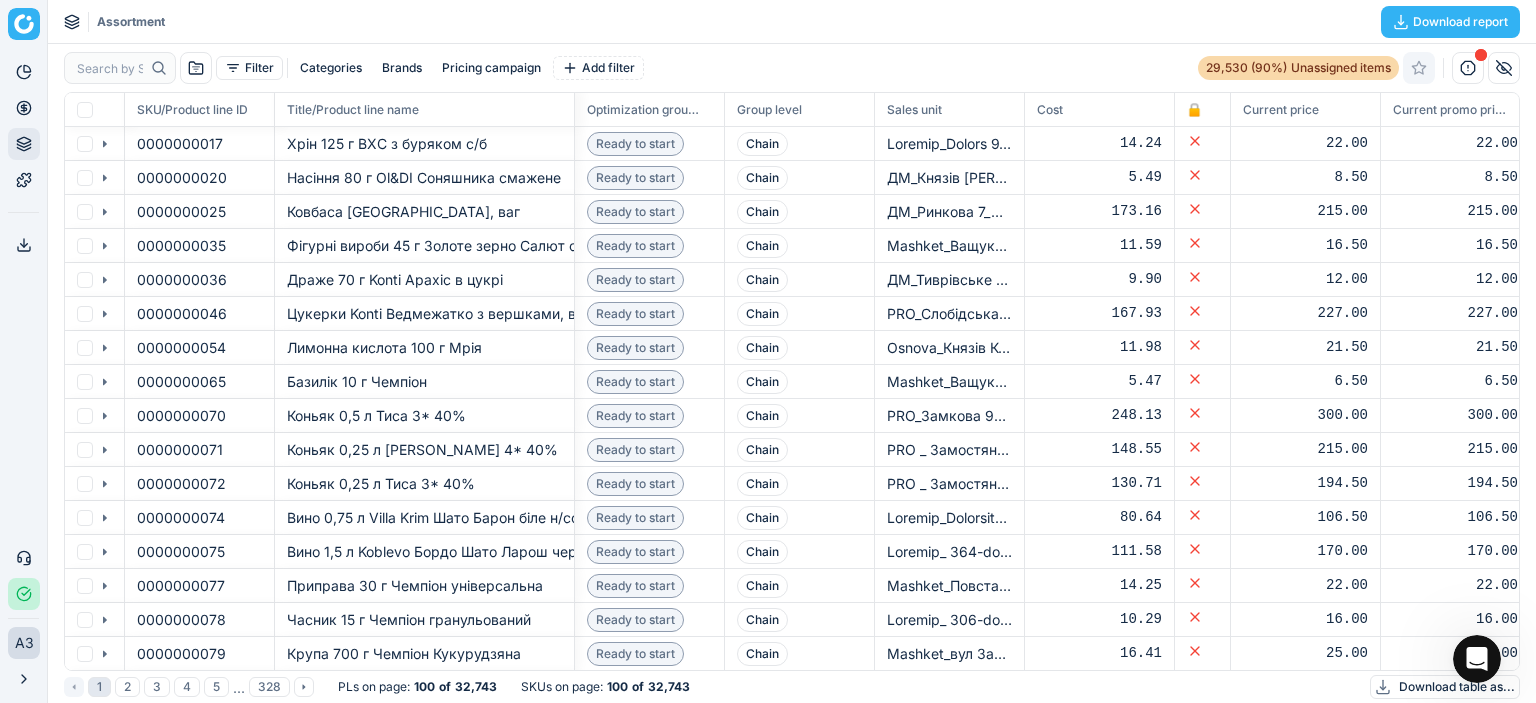 scroll, scrollTop: 547, scrollLeft: 1424, axis: both 